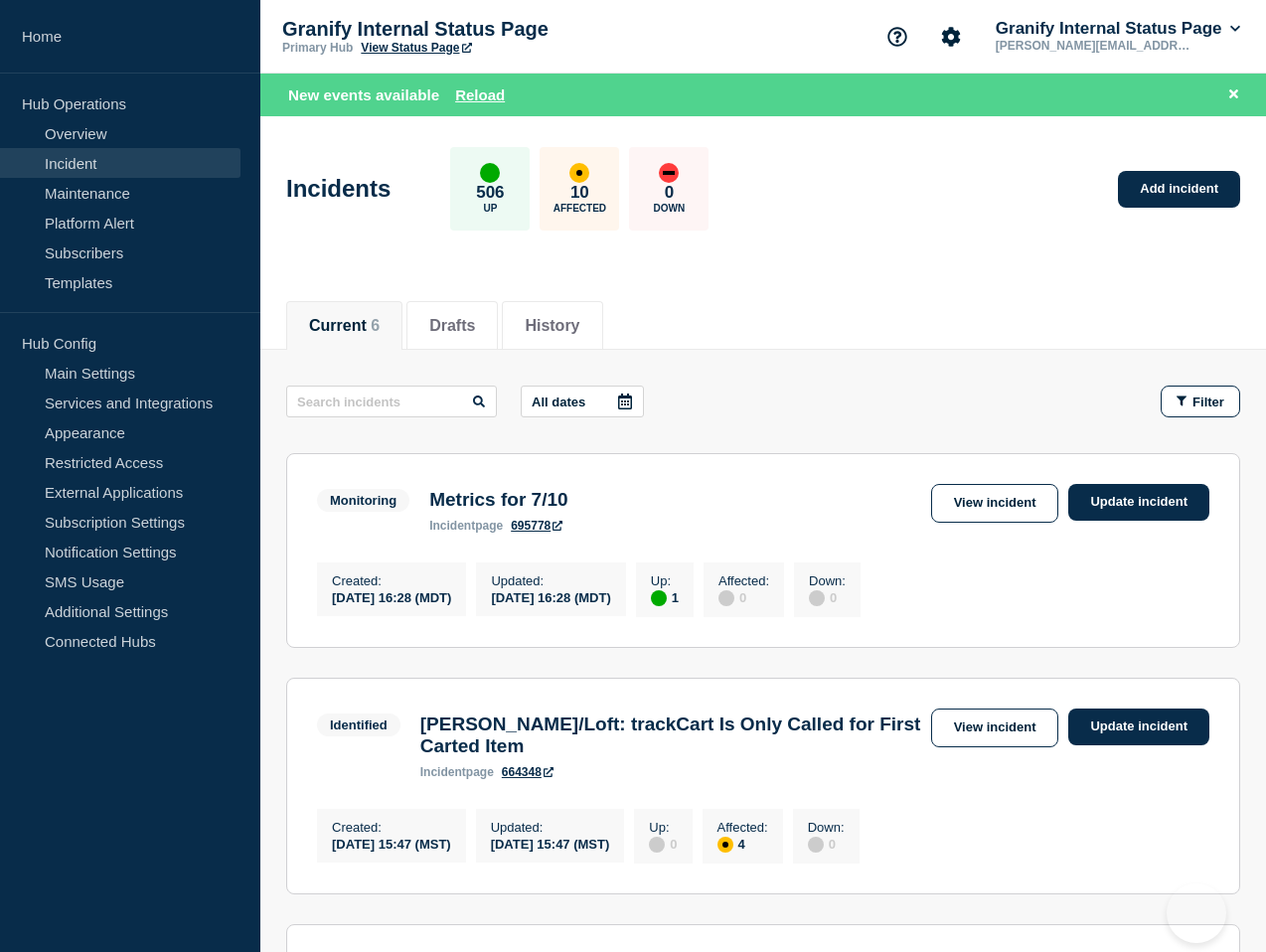 scroll, scrollTop: 0, scrollLeft: 0, axis: both 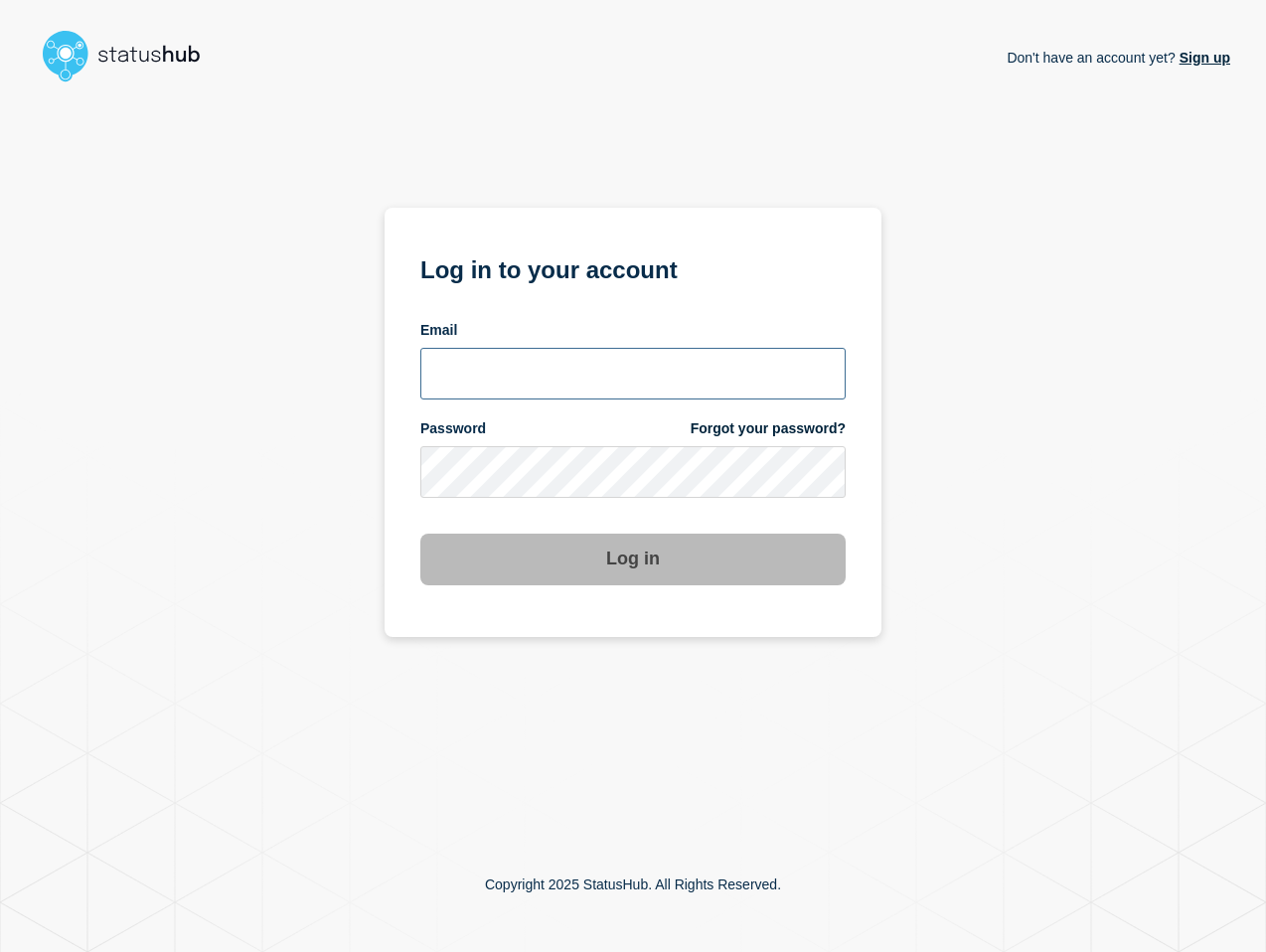 type on "[PERSON_NAME][EMAIL_ADDRESS][PERSON_NAME][DOMAIN_NAME]" 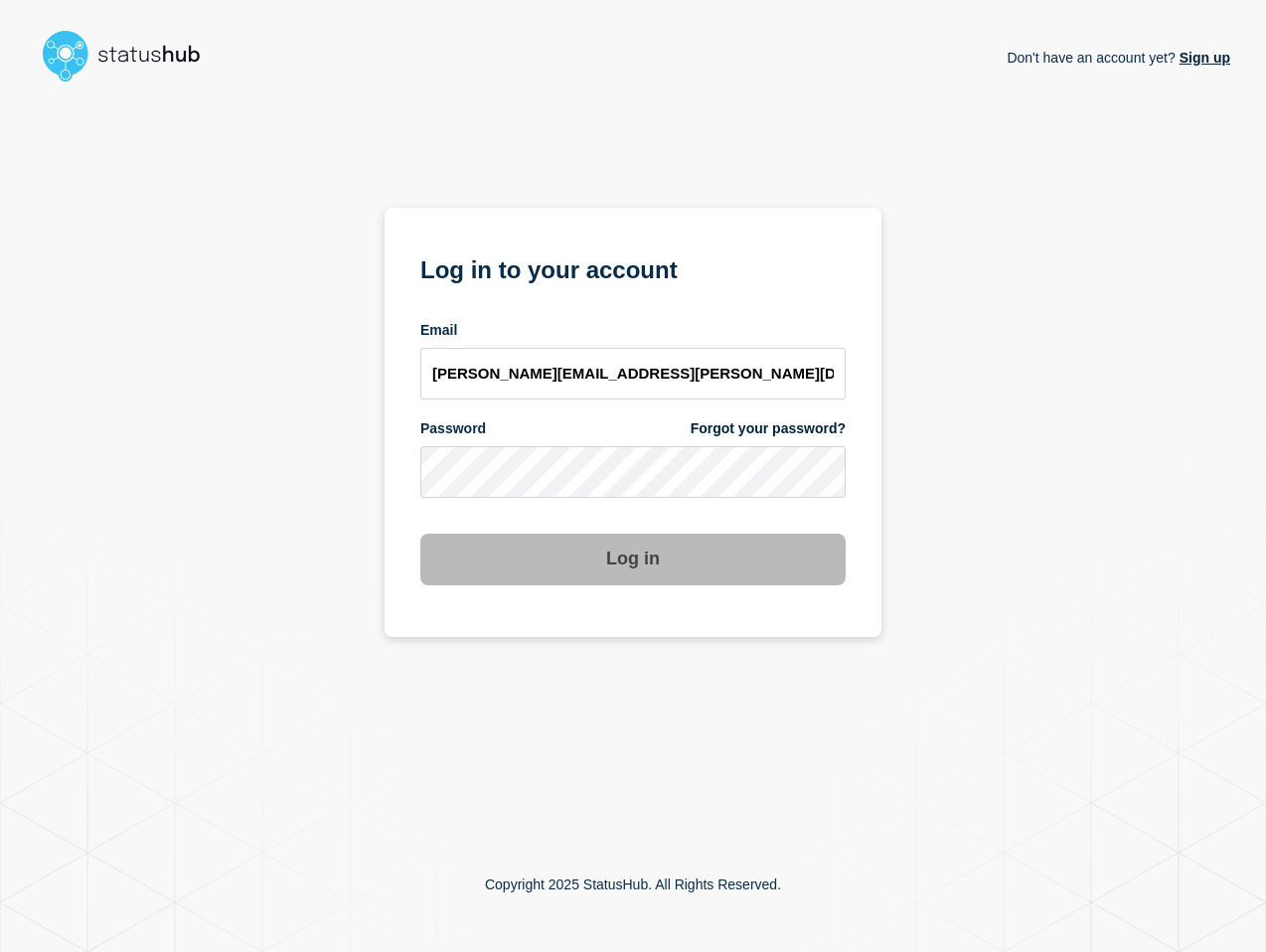 click on "Log in" at bounding box center (633, 559) 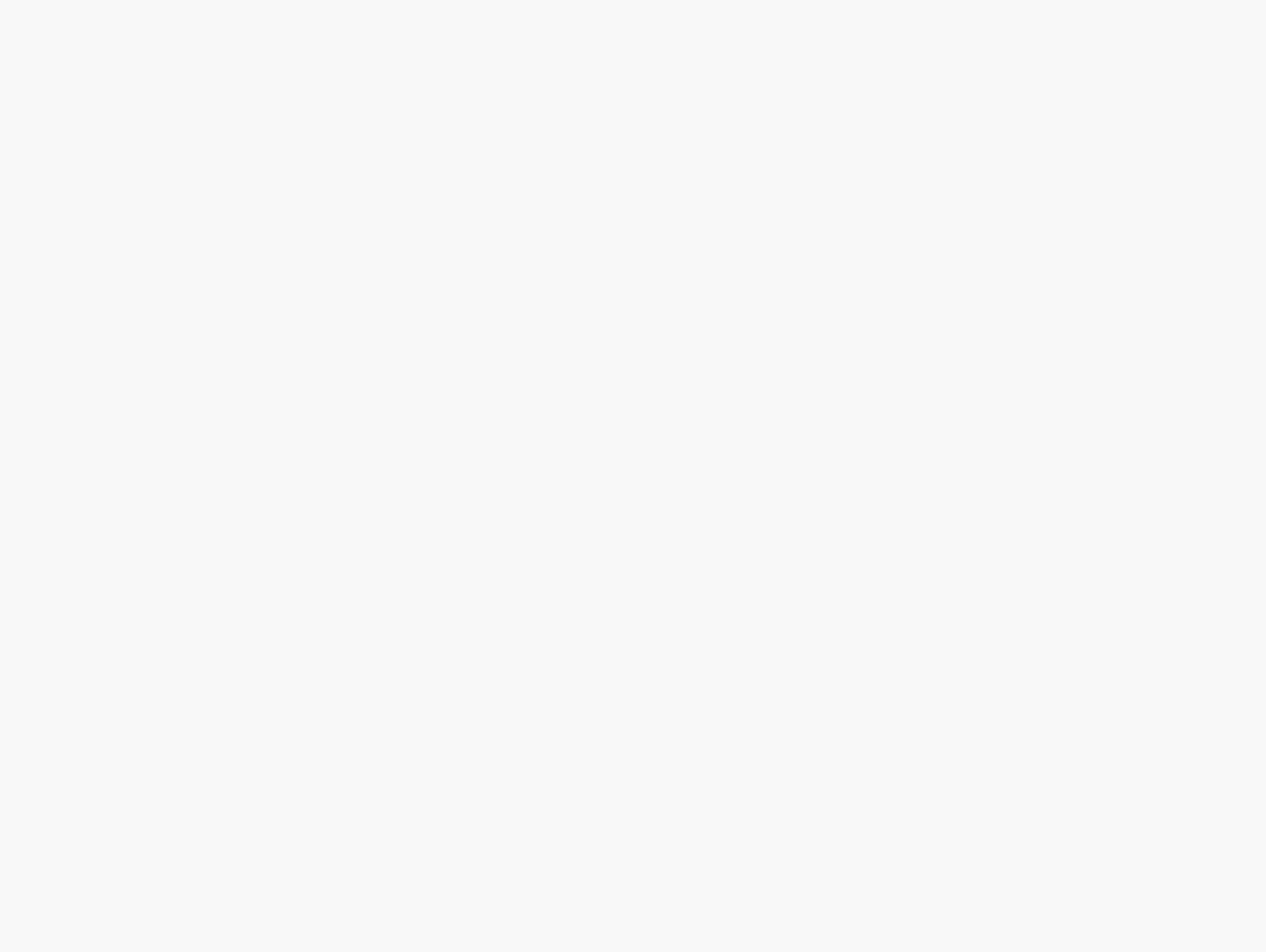 scroll, scrollTop: 0, scrollLeft: 0, axis: both 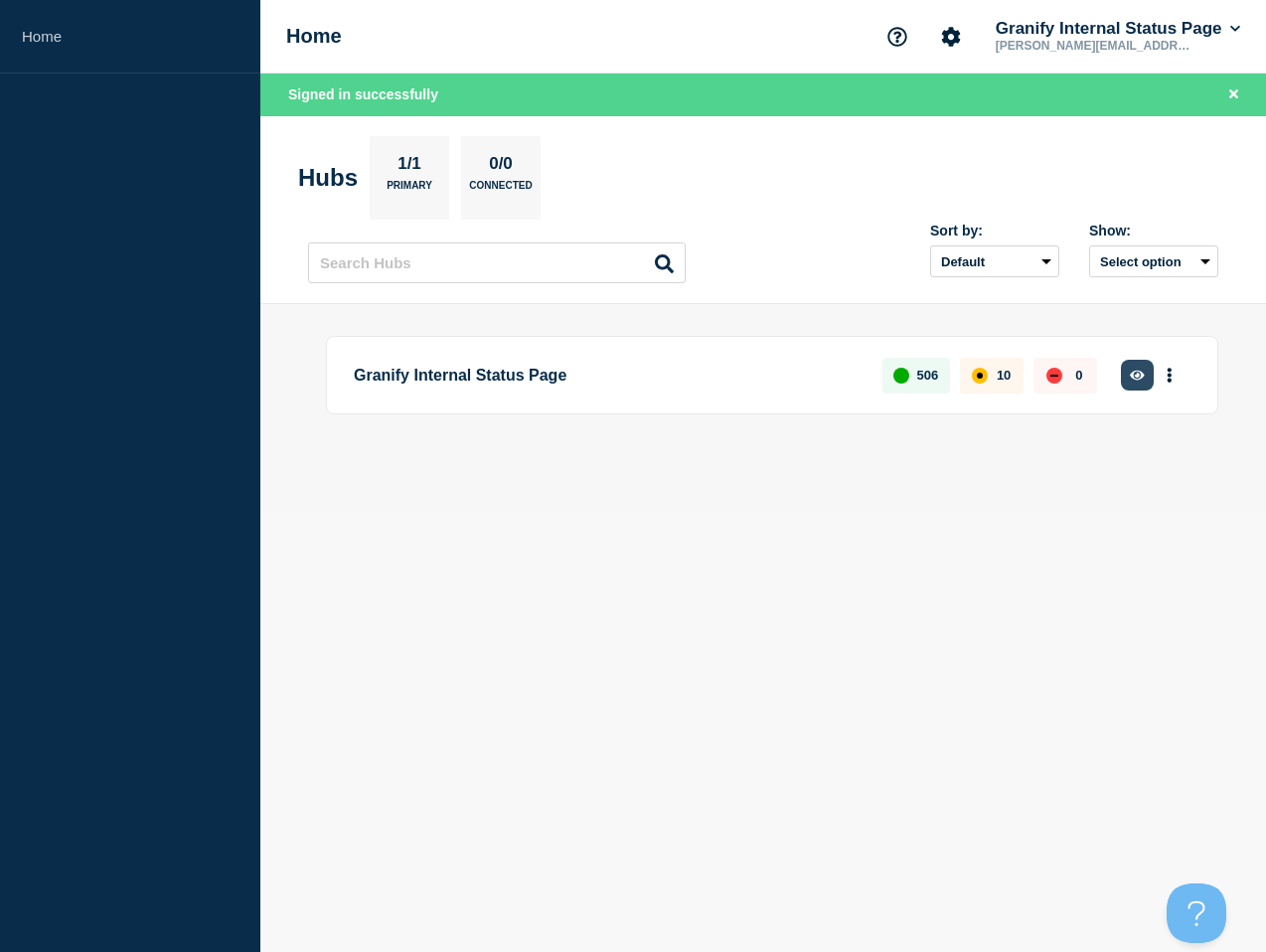 click at bounding box center (1137, 375) 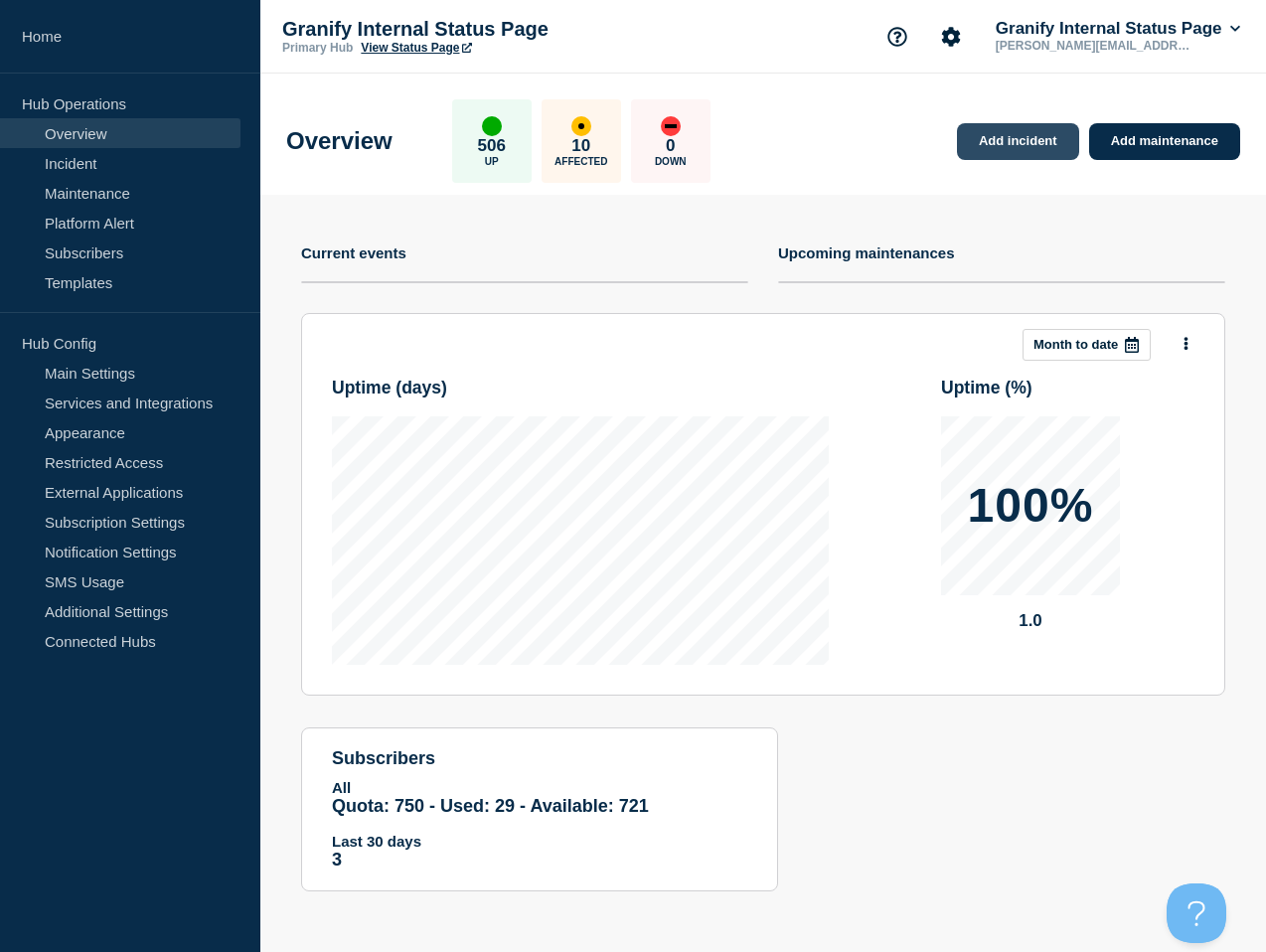 click on "Add incident" at bounding box center [1018, 141] 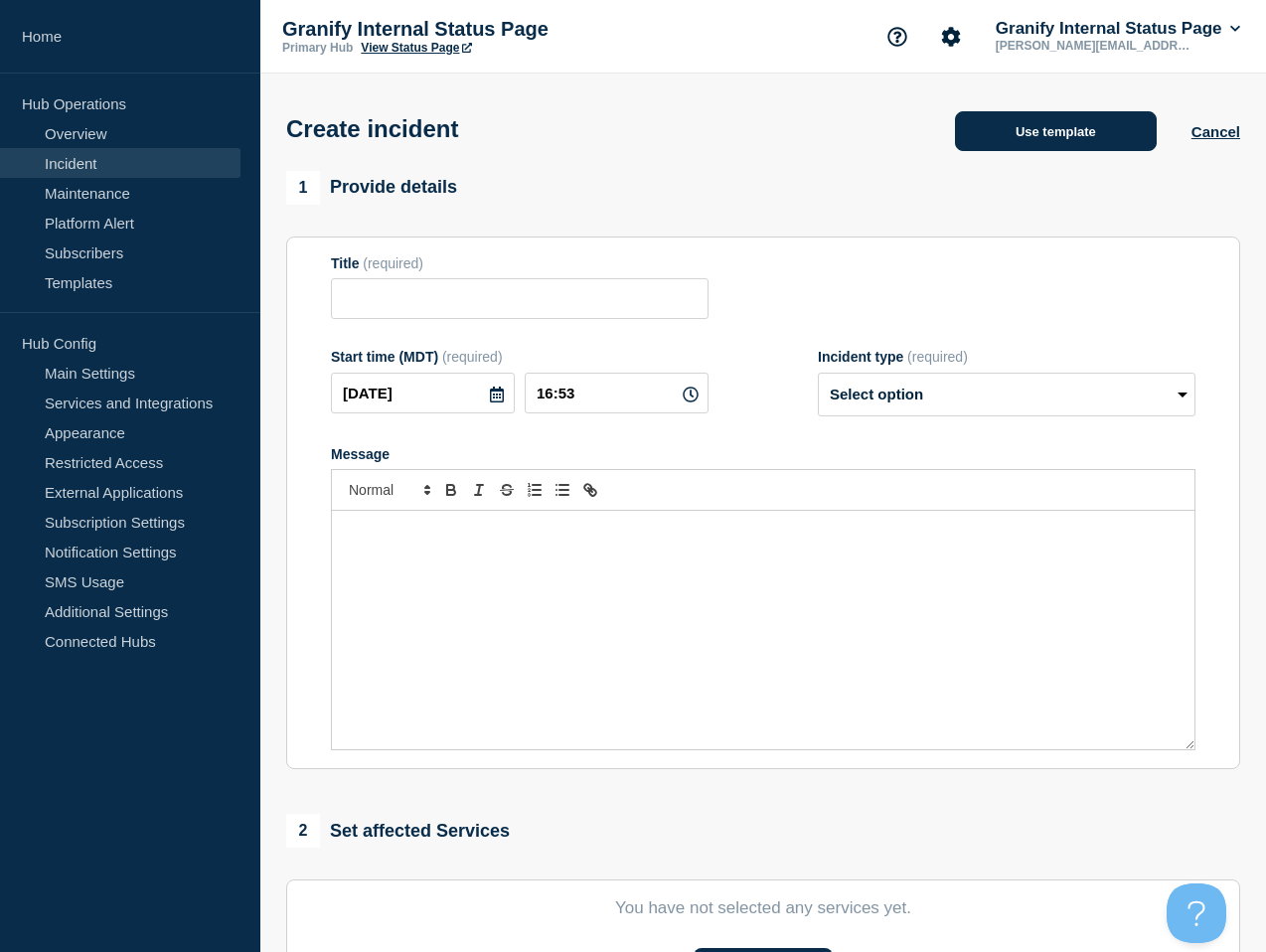 click on "Use template" at bounding box center (1055, 131) 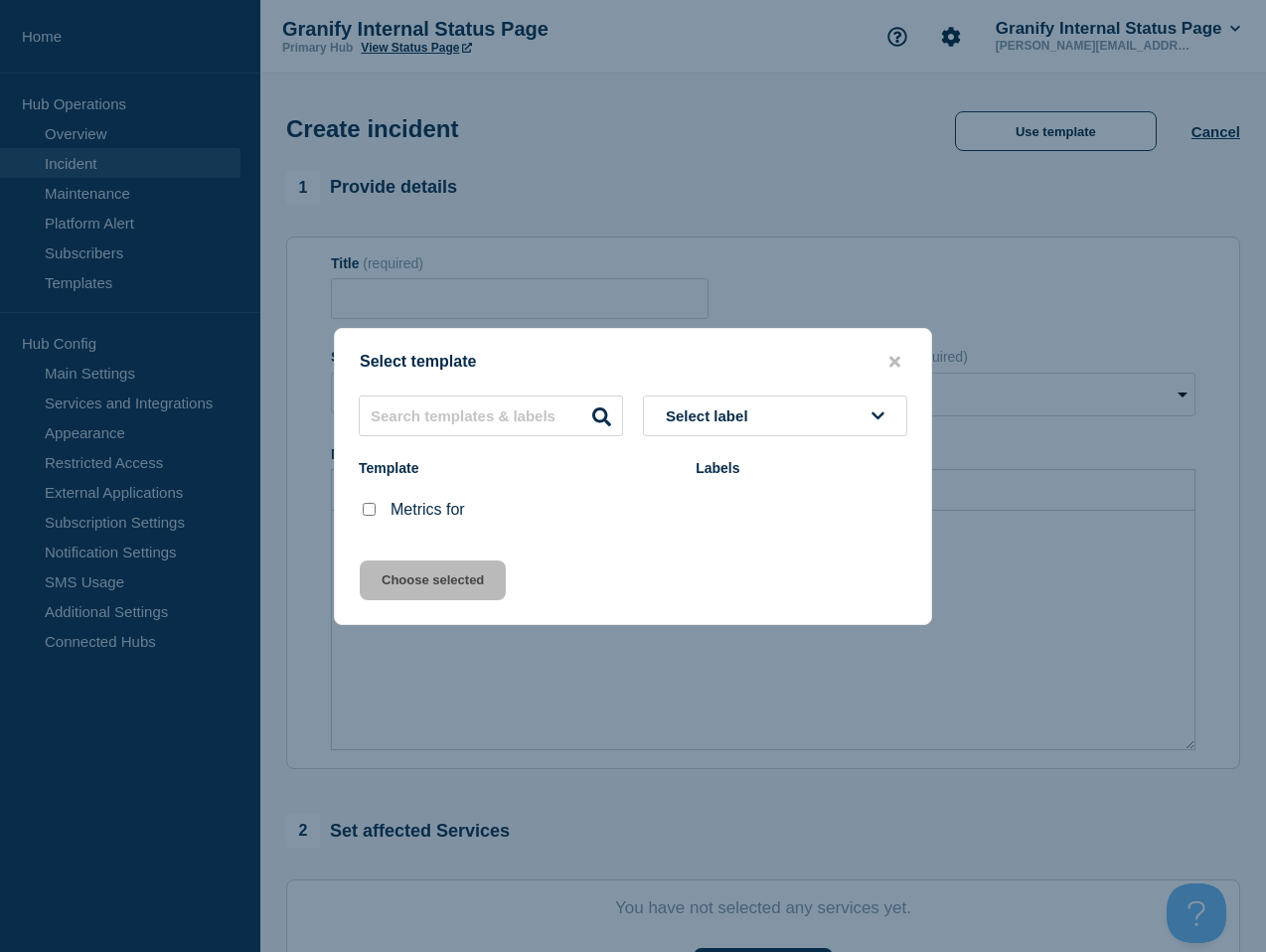 click at bounding box center [369, 509] 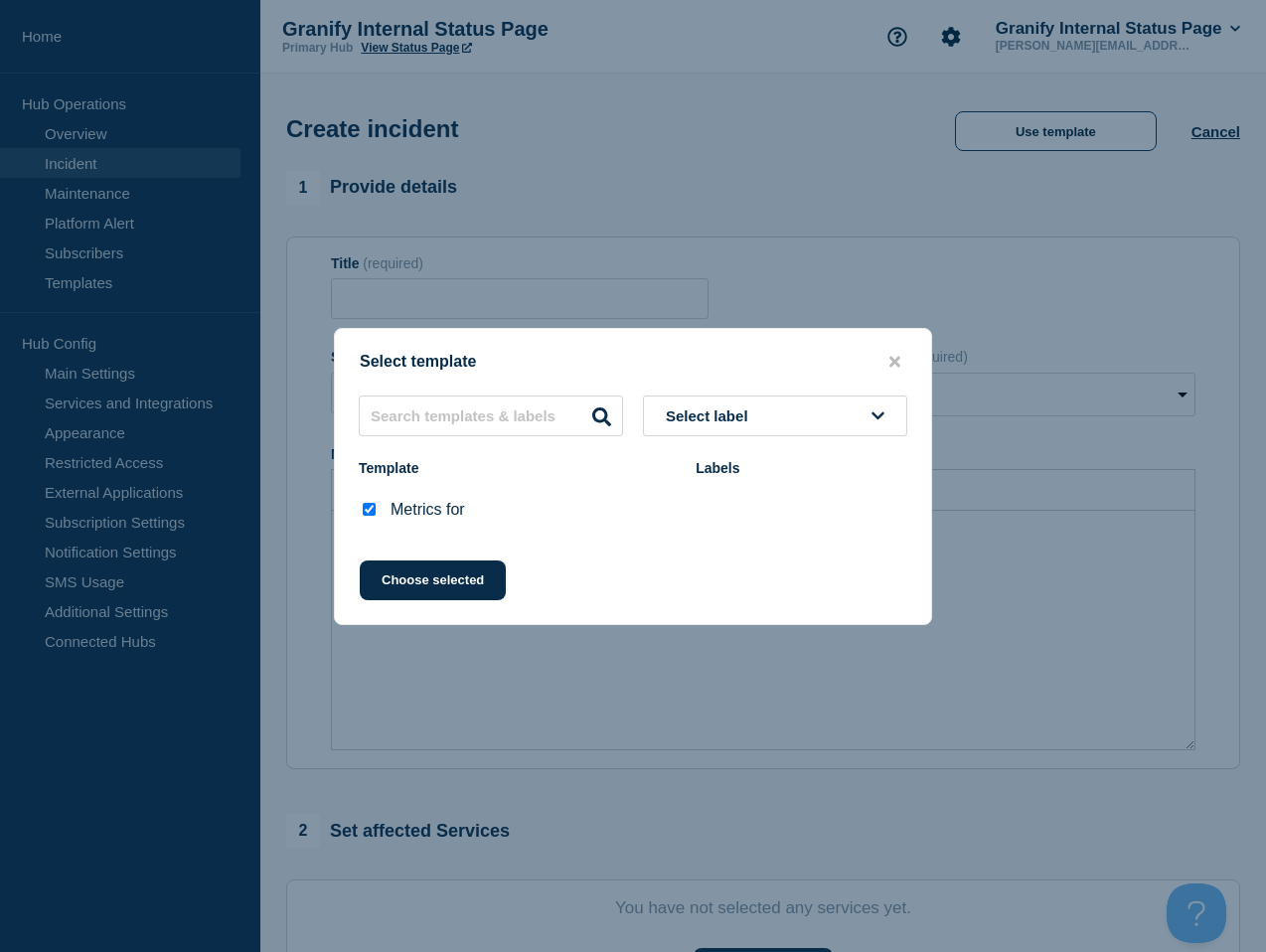 drag, startPoint x: 410, startPoint y: 574, endPoint x: 440, endPoint y: 562, distance: 32.31099 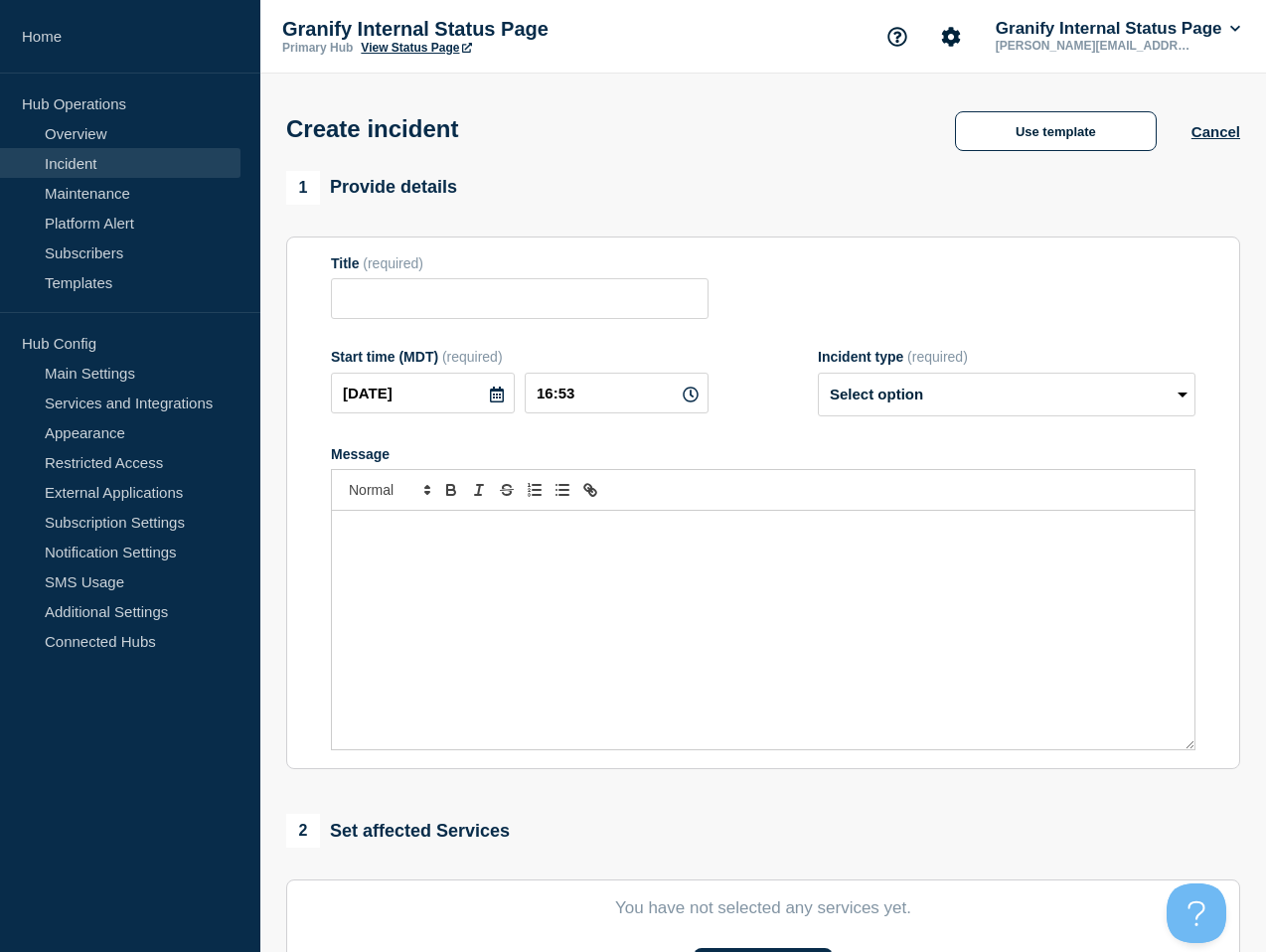 type on "Metrics for" 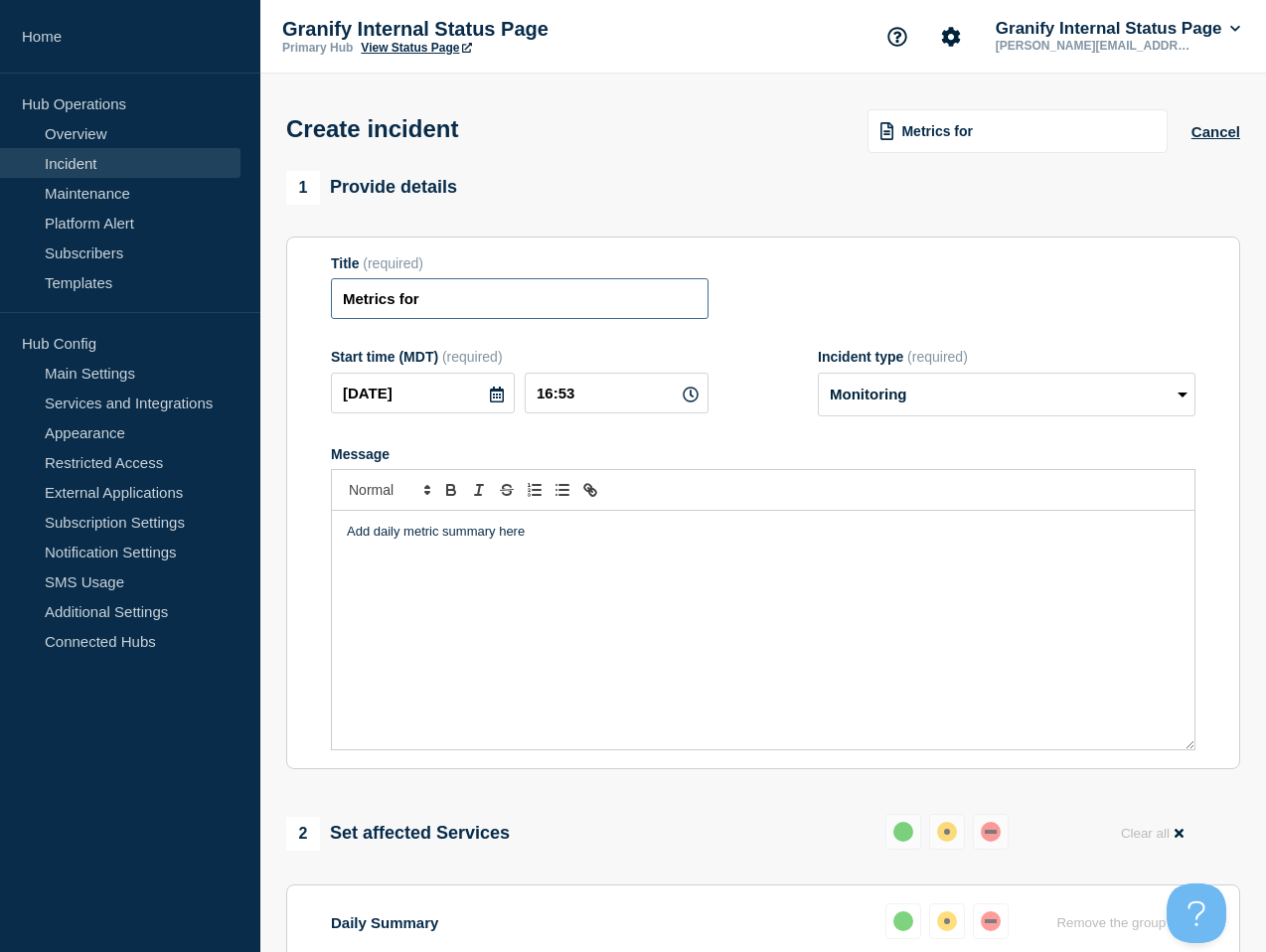 click on "Metrics for" at bounding box center (520, 298) 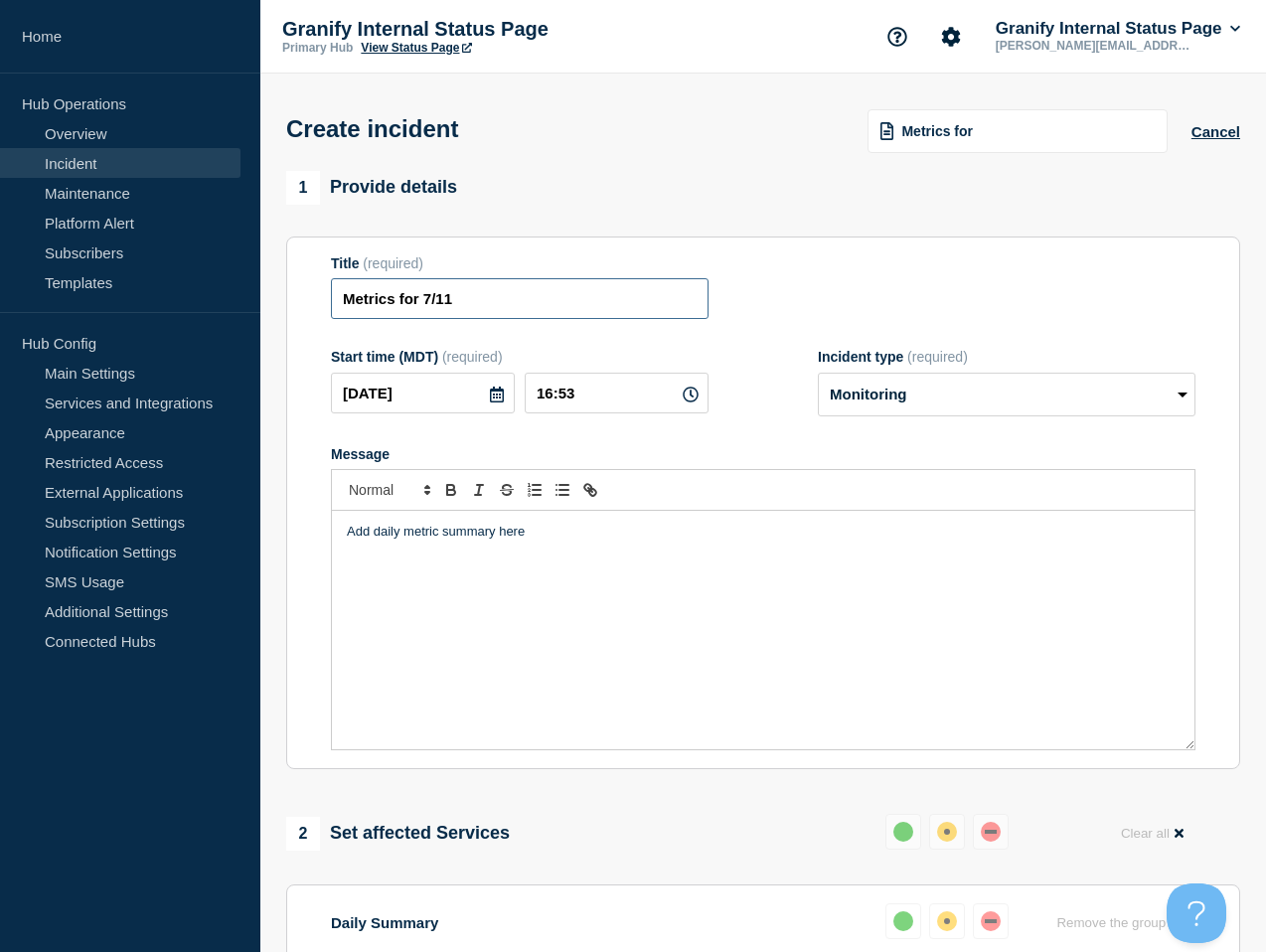 type on "Metrics for 7/11" 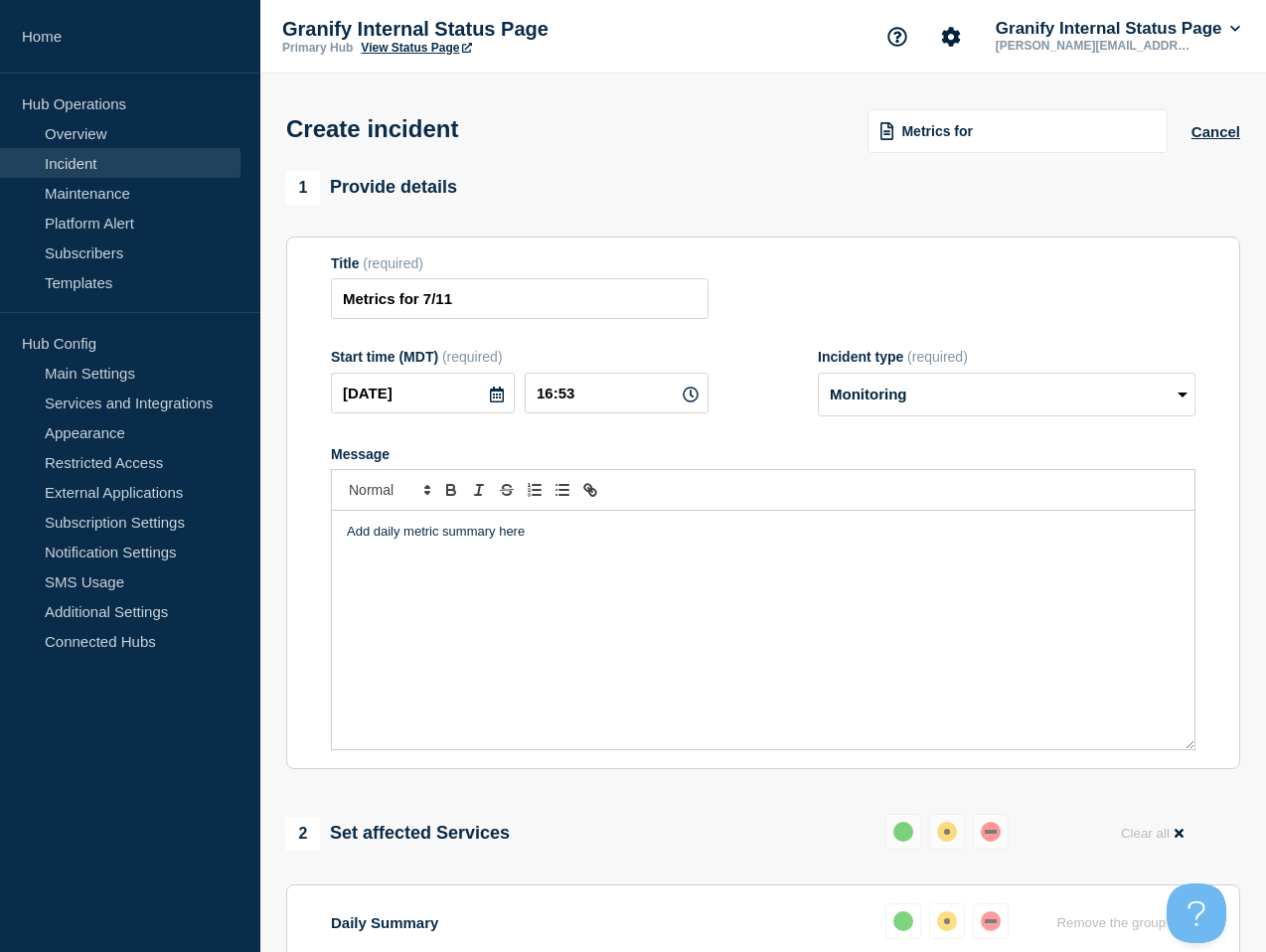 click on "Add daily metric summary here" at bounding box center [763, 630] 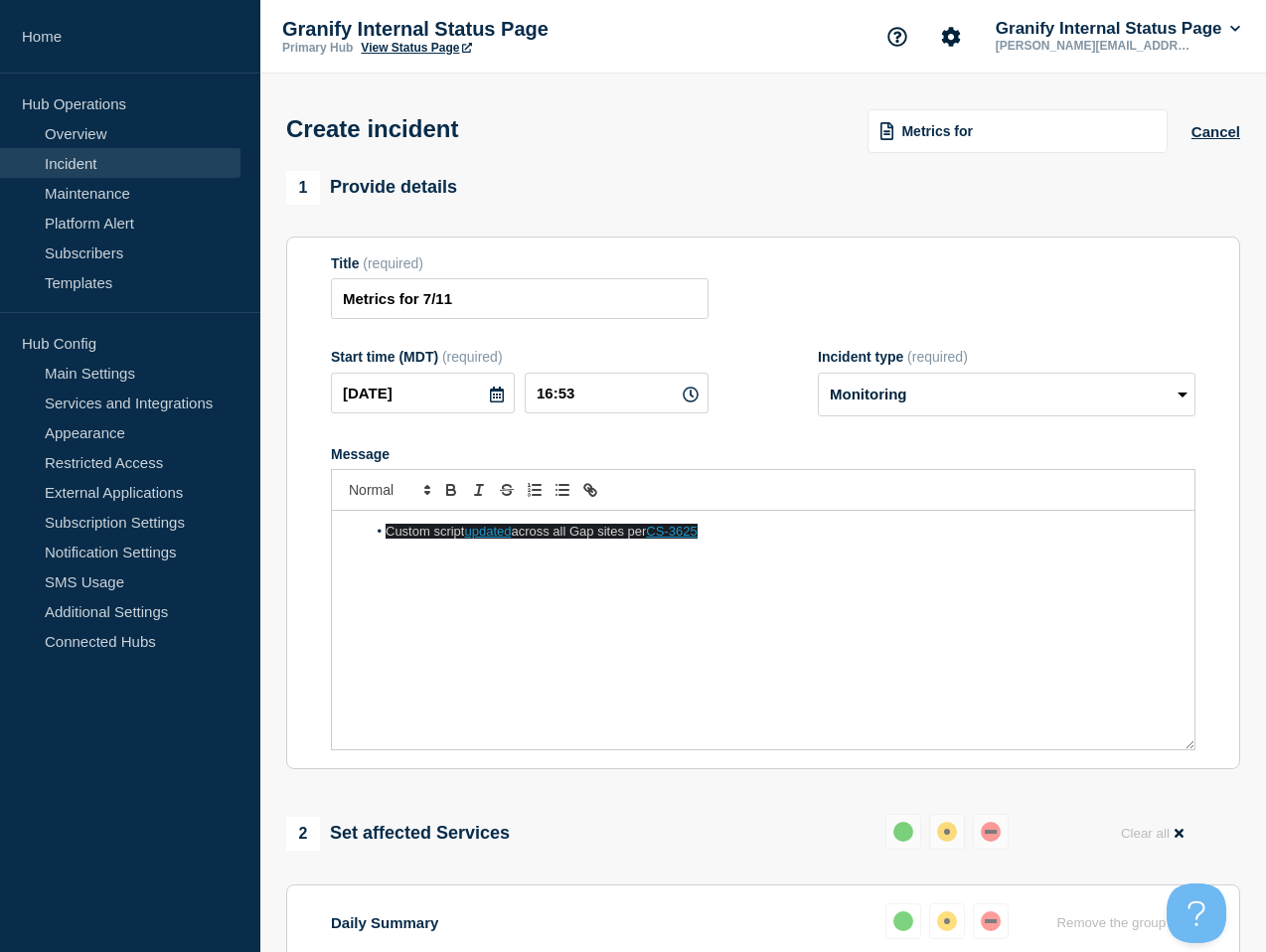 click on "Custom script  updated  across all Gap sites per  CS-3625" at bounding box center [763, 630] 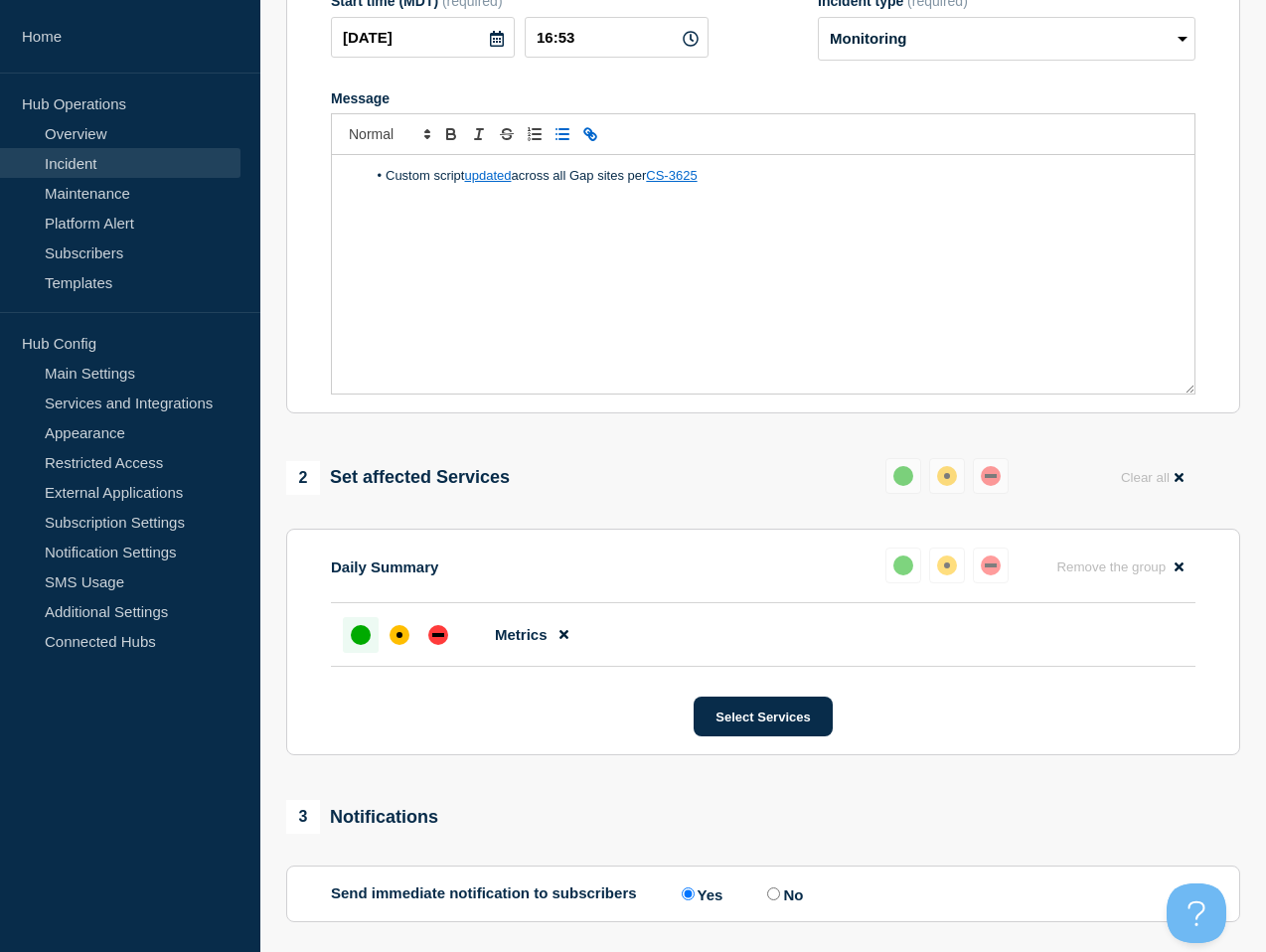 scroll, scrollTop: 567, scrollLeft: 0, axis: vertical 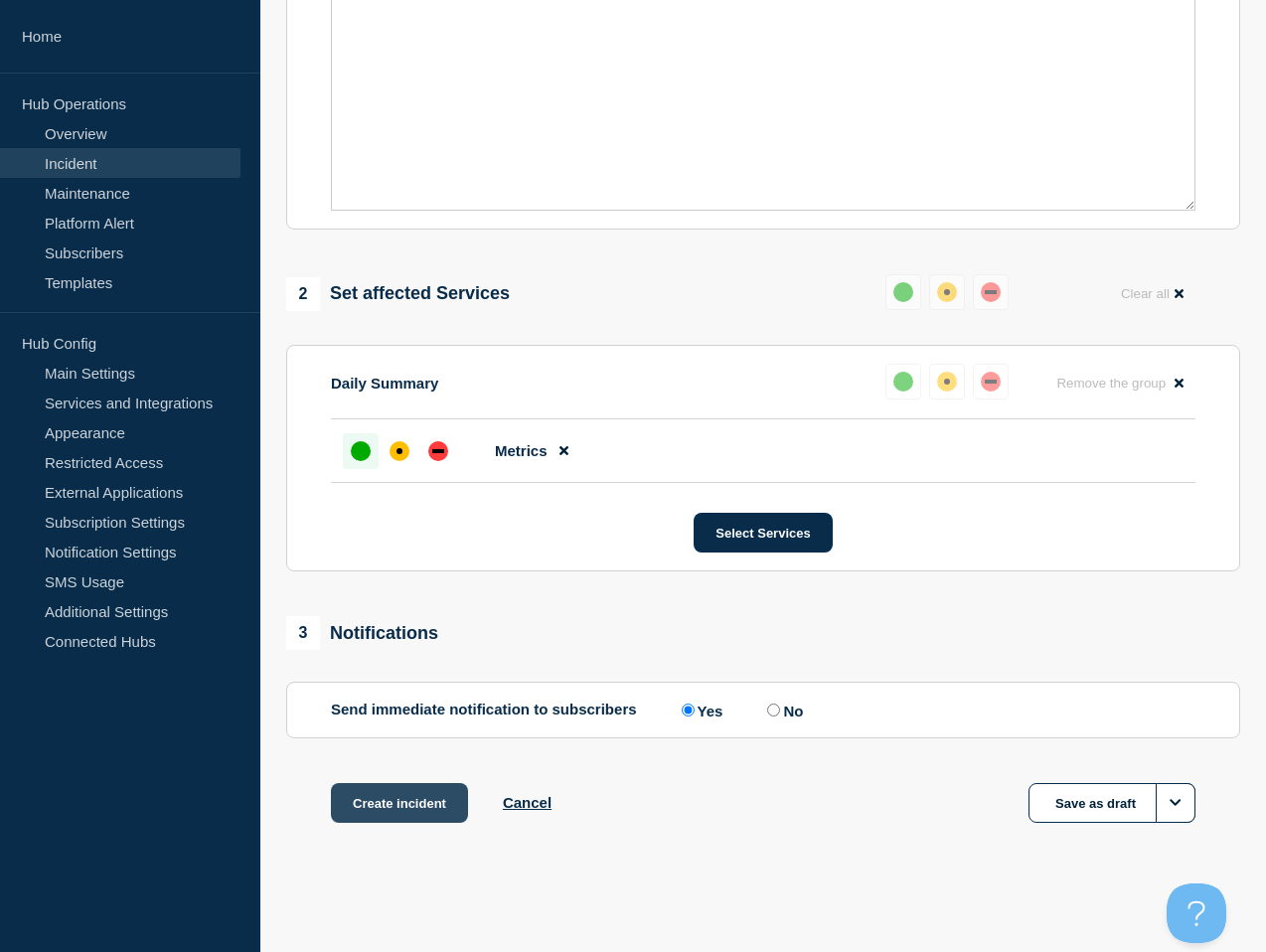 click on "Create incident" at bounding box center [399, 803] 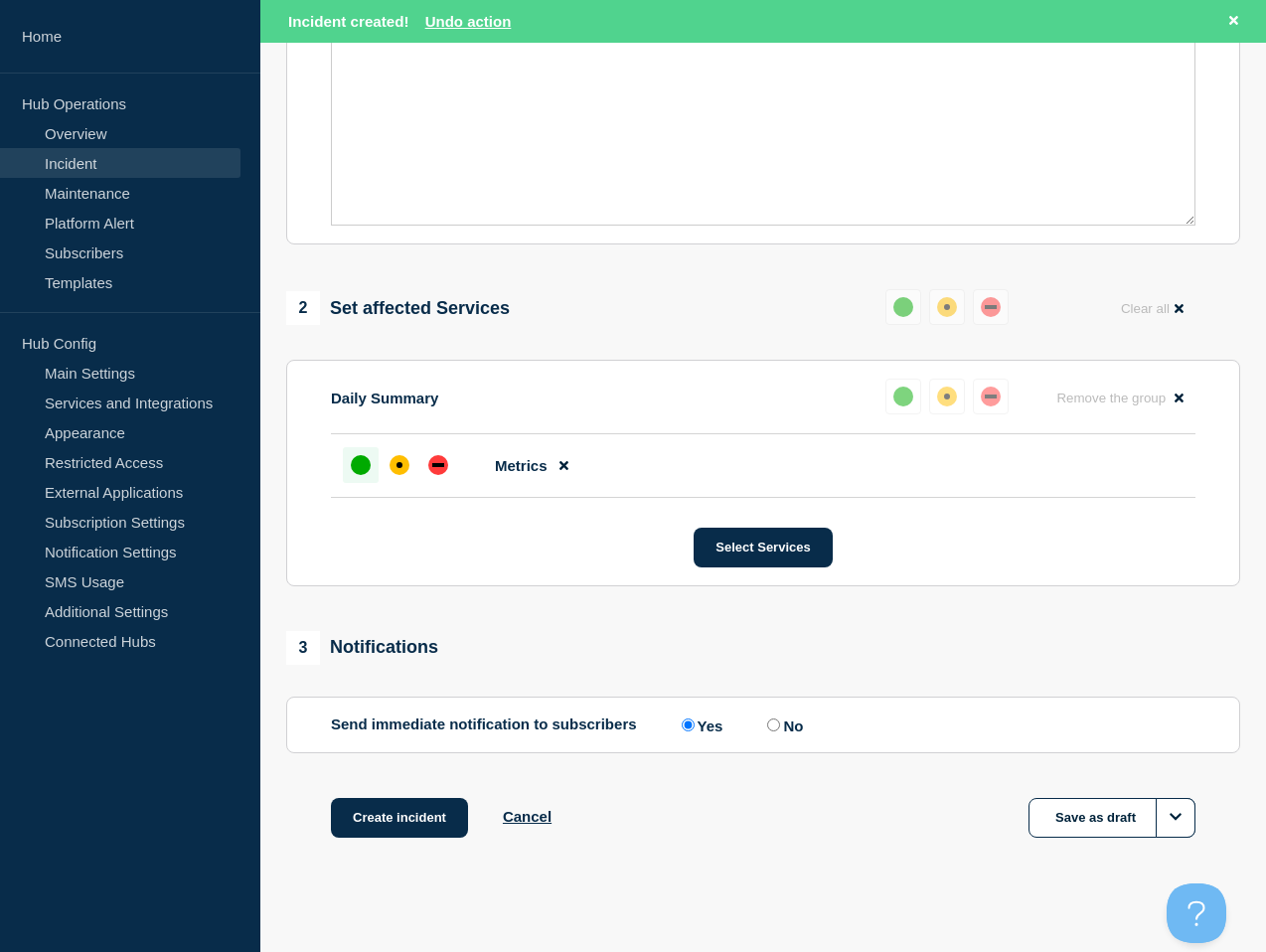 scroll, scrollTop: 0, scrollLeft: 0, axis: both 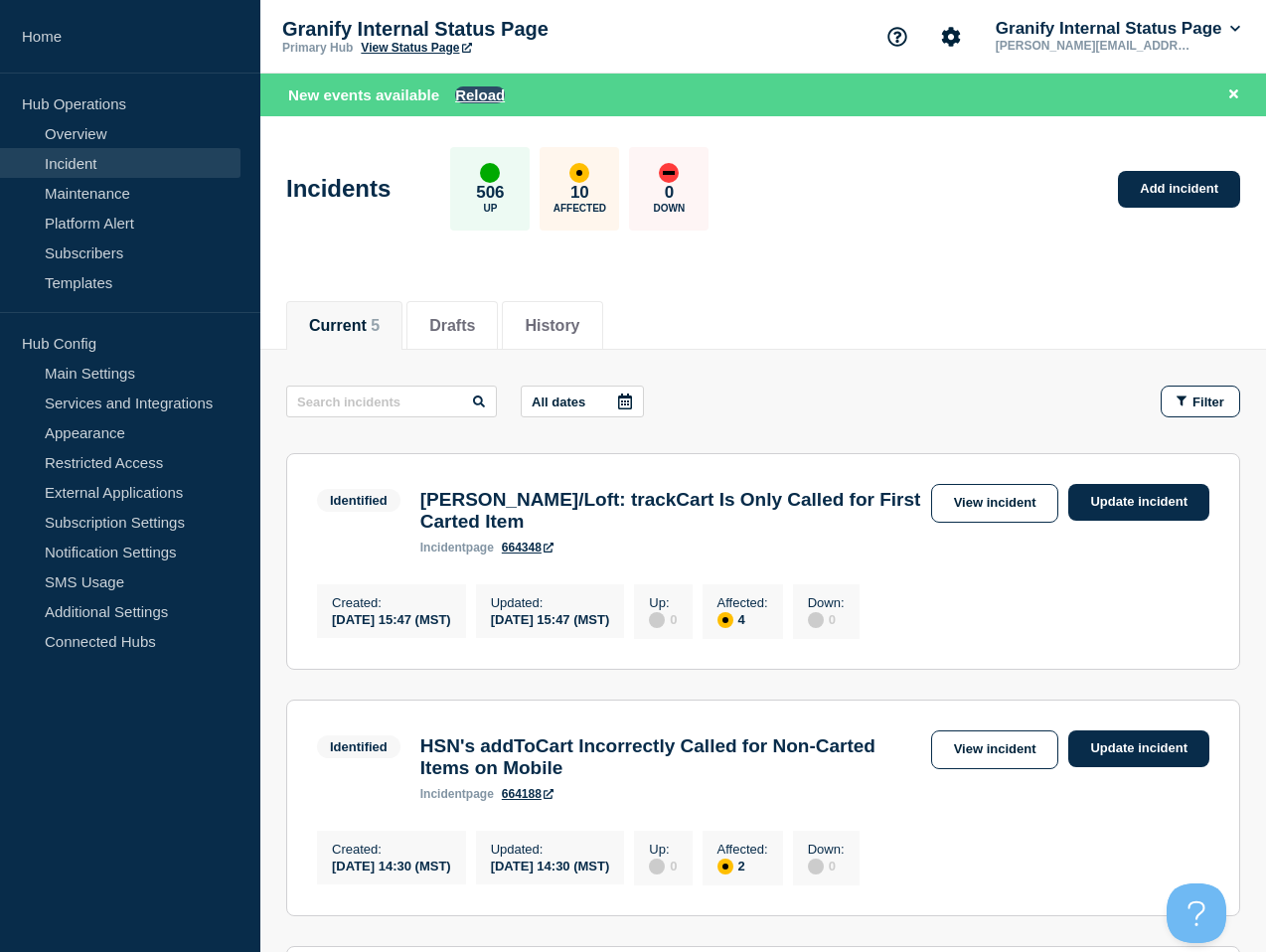 click on "Reload" at bounding box center [480, 94] 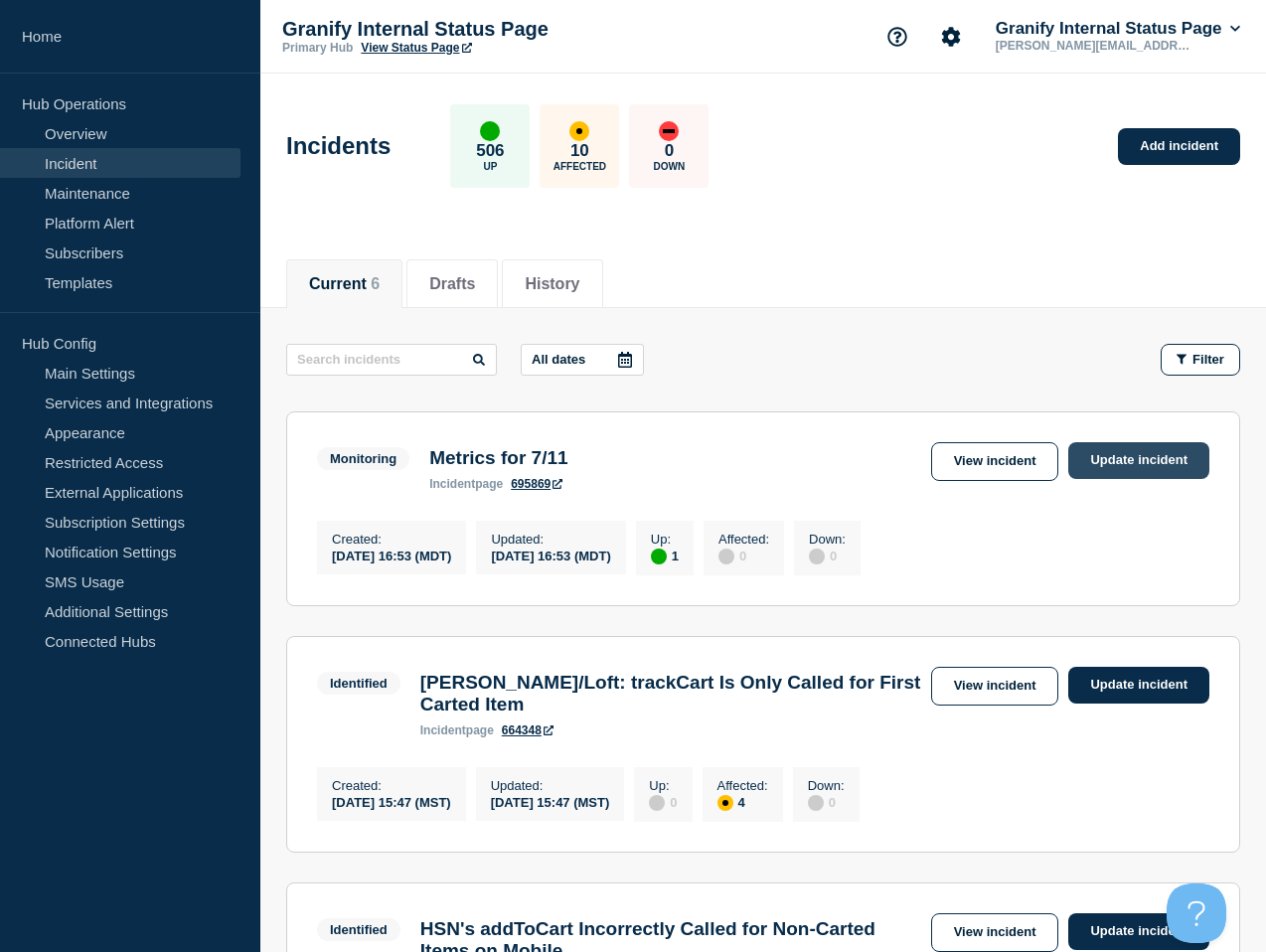 drag, startPoint x: 958, startPoint y: 284, endPoint x: 1163, endPoint y: 473, distance: 278.8297 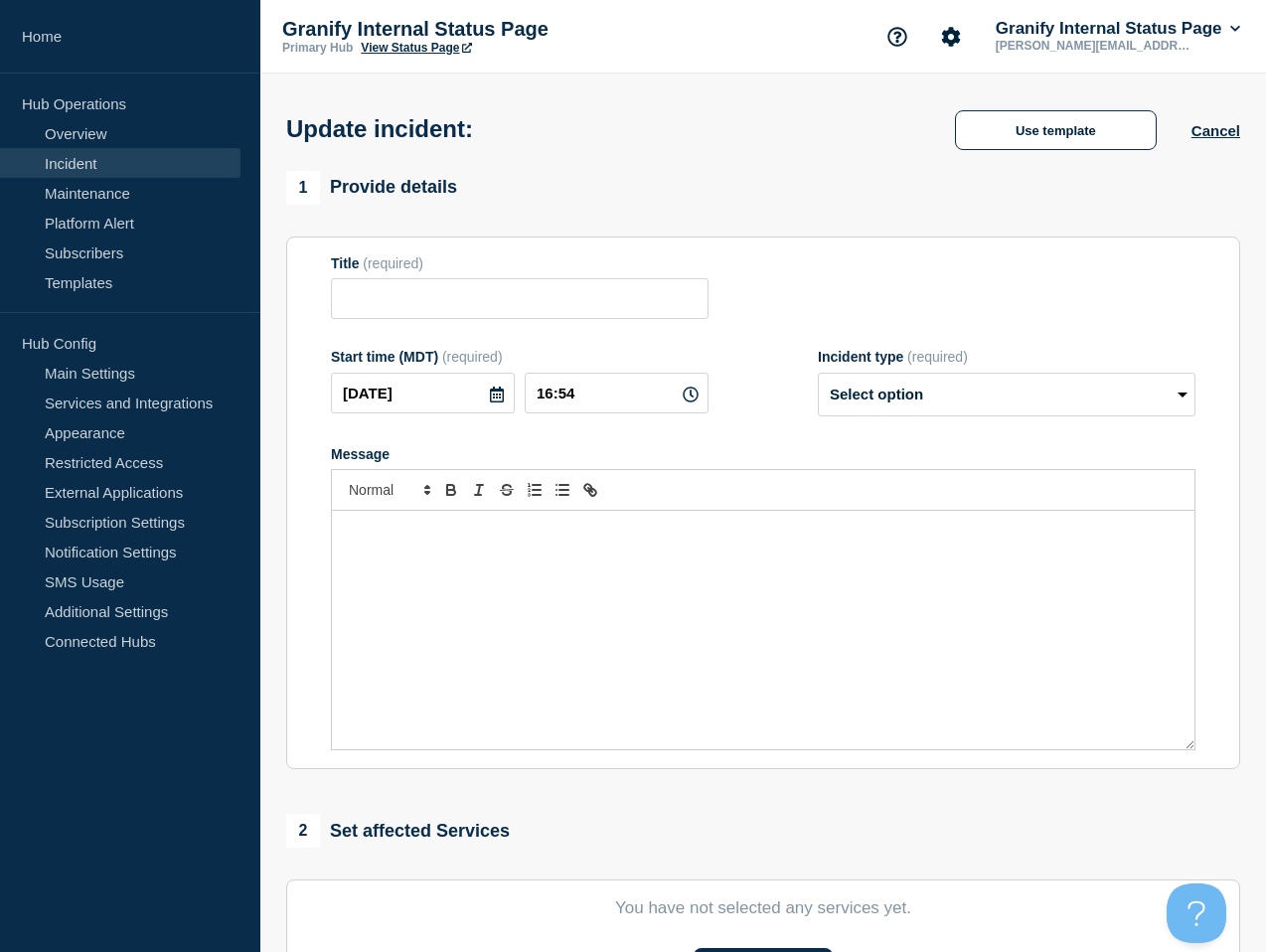 type on "Metrics for 7/11" 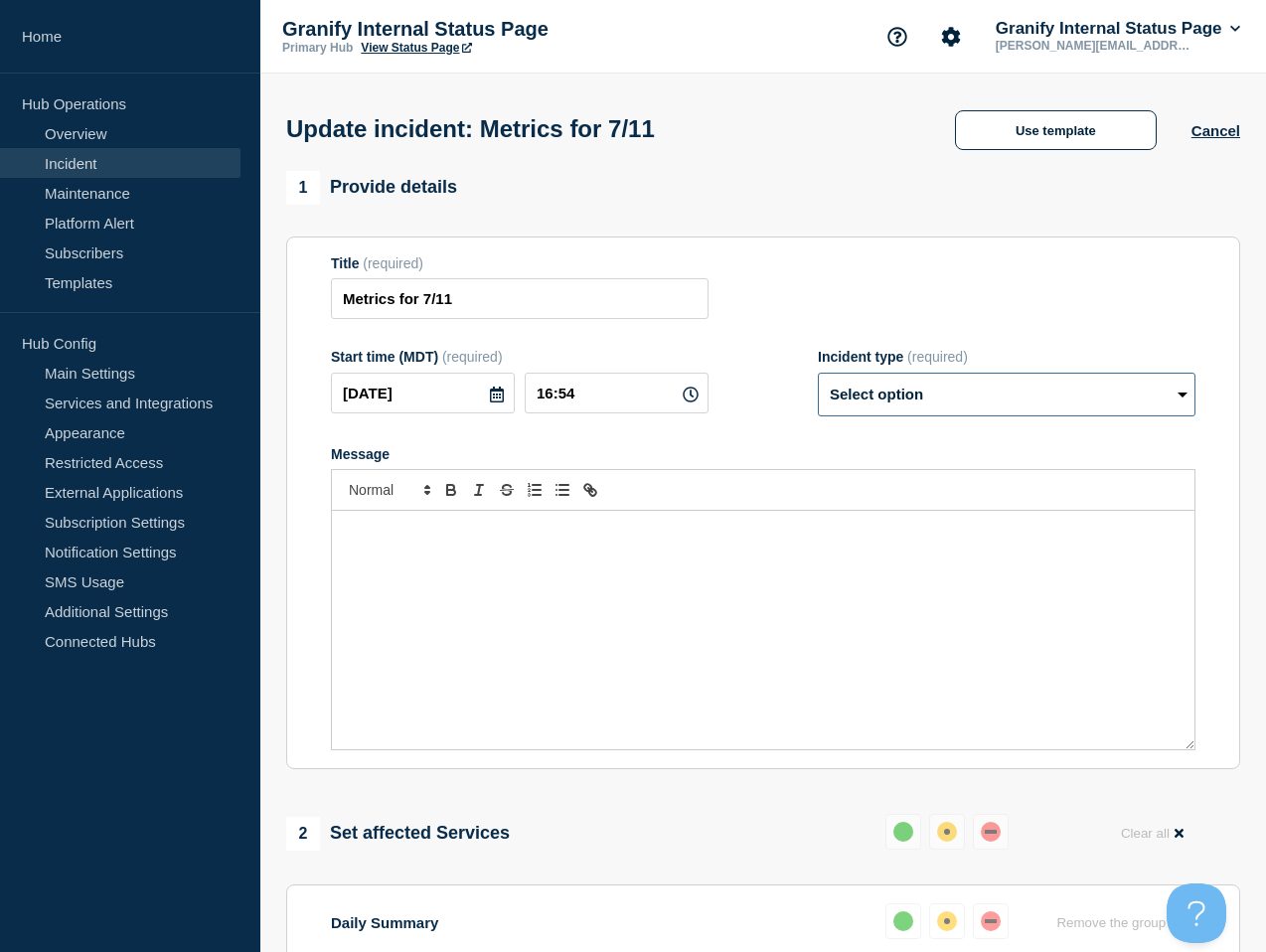 click on "Select option Investigating Identified Monitoring Resolved" at bounding box center (1007, 395) 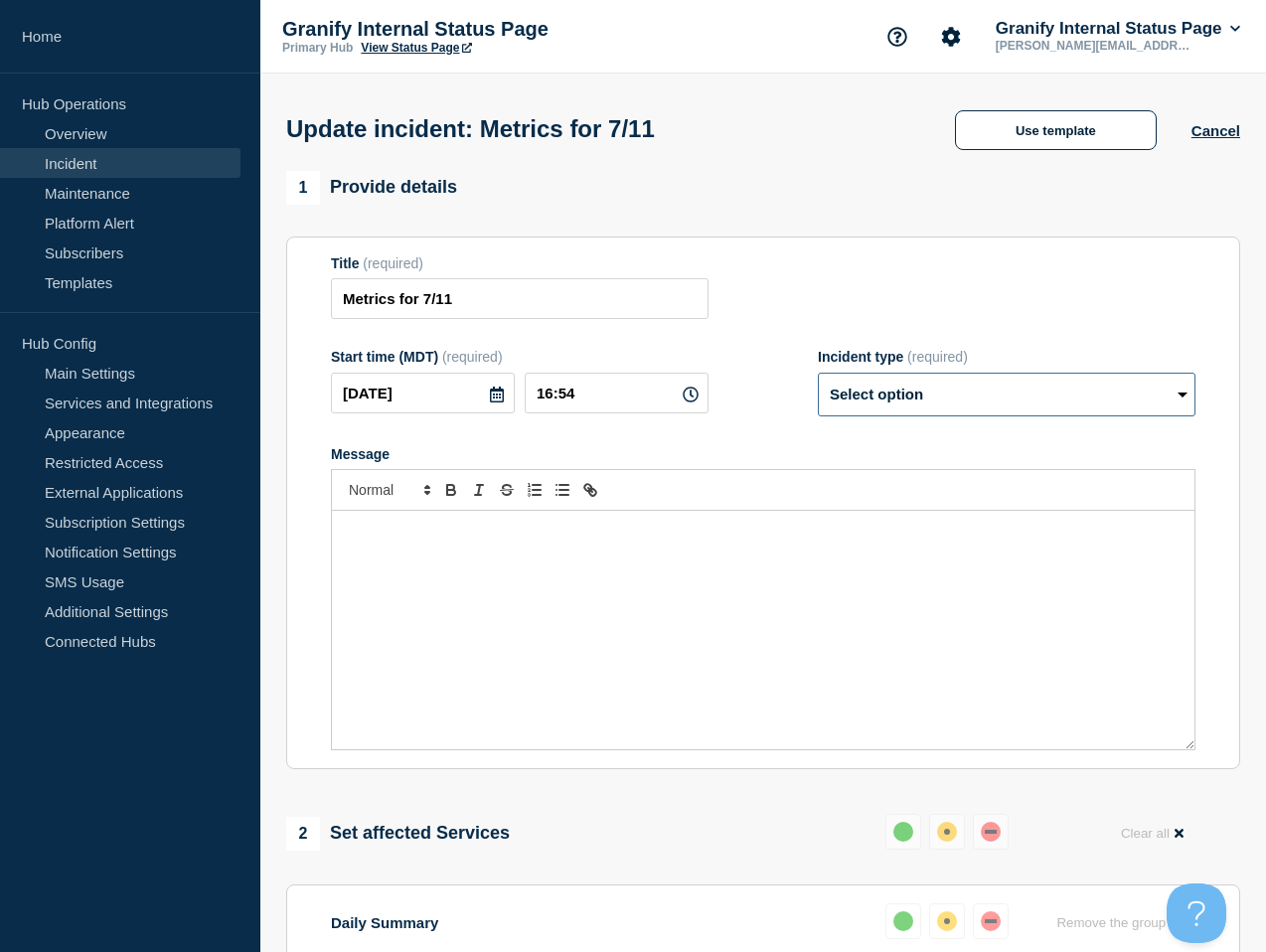 select on "resolved" 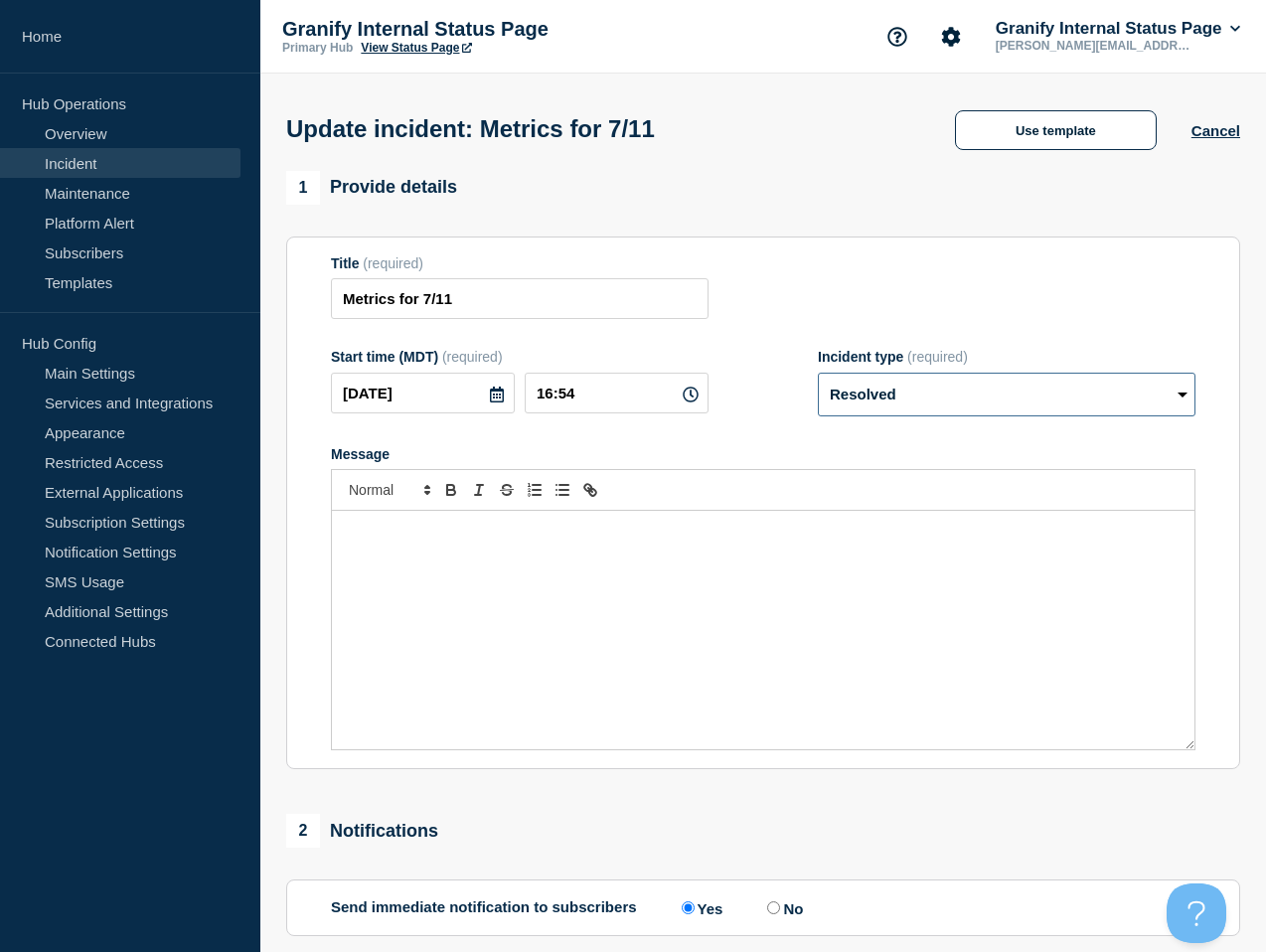 scroll, scrollTop: 336, scrollLeft: 0, axis: vertical 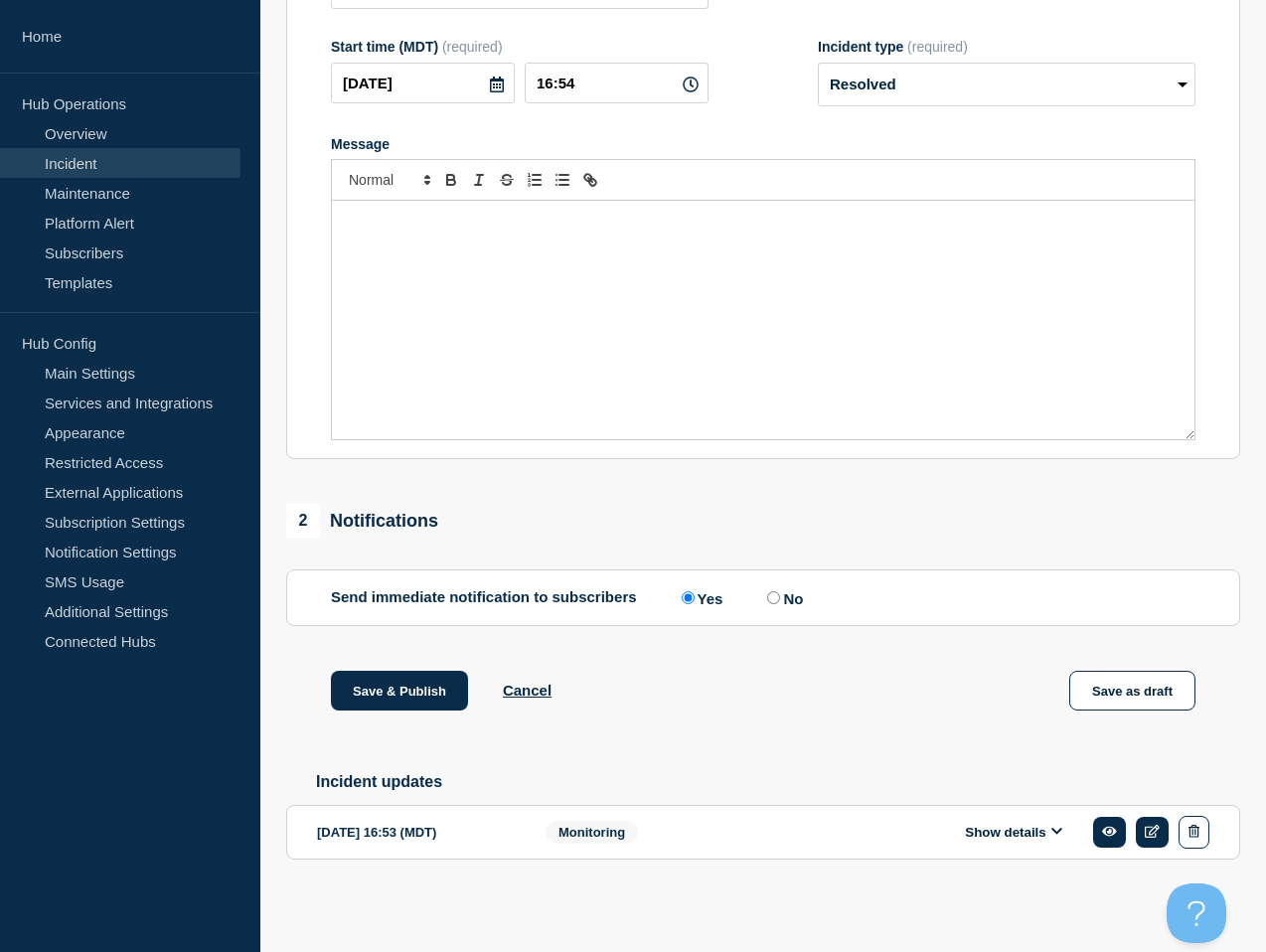 drag, startPoint x: 771, startPoint y: 587, endPoint x: 660, endPoint y: 615, distance: 114.47707 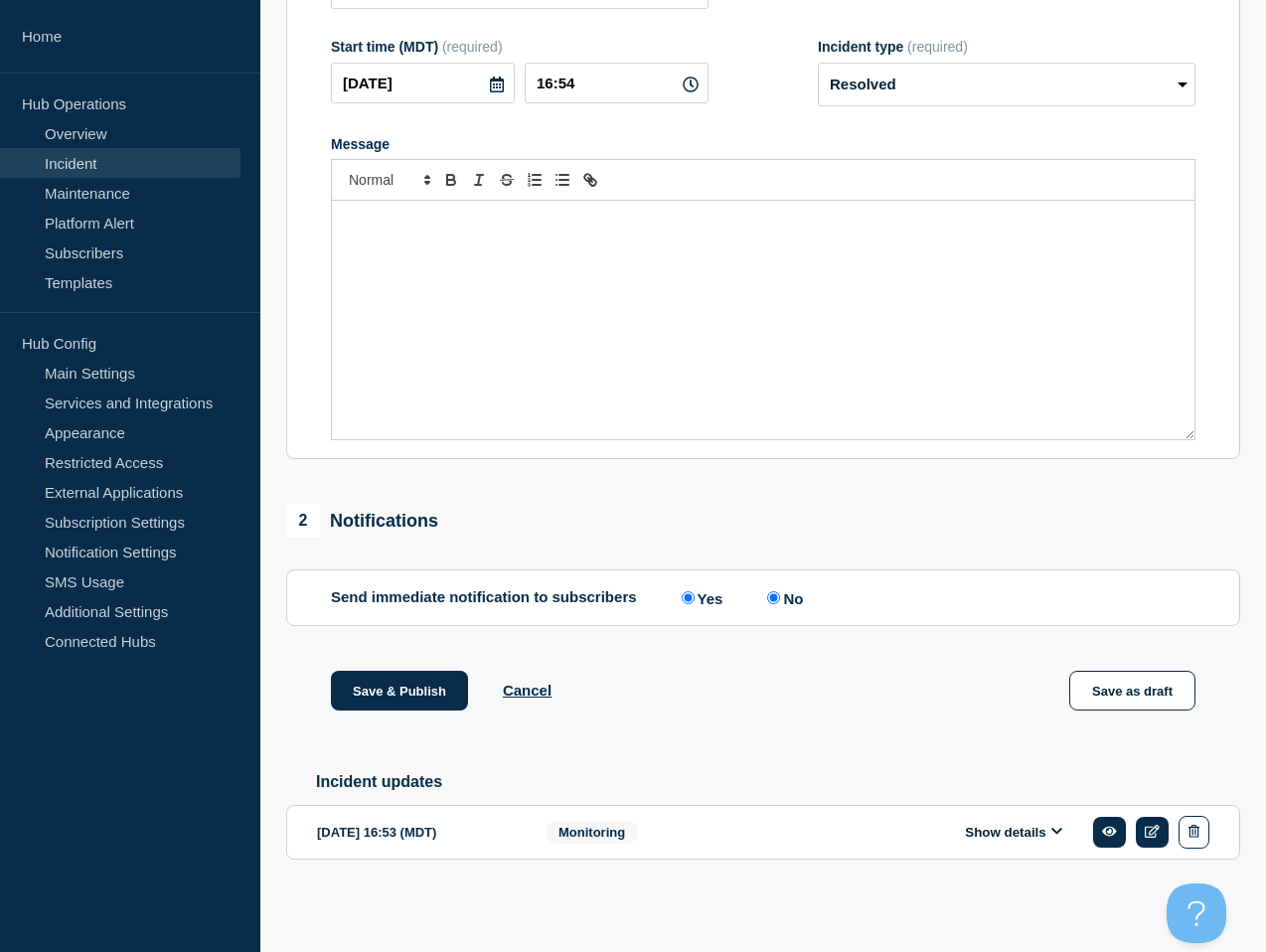 radio on "false" 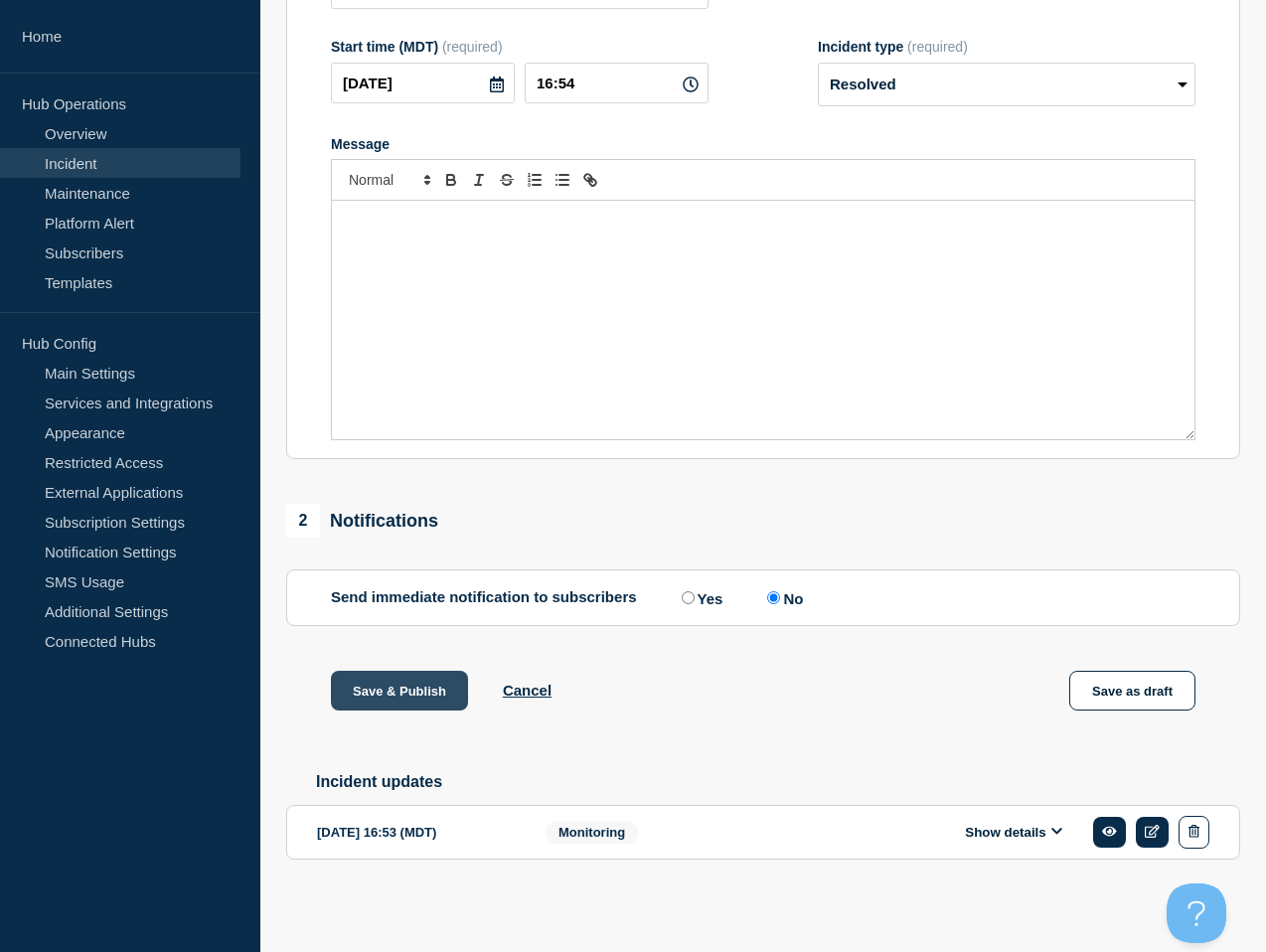 click on "Save & Publish" at bounding box center [399, 691] 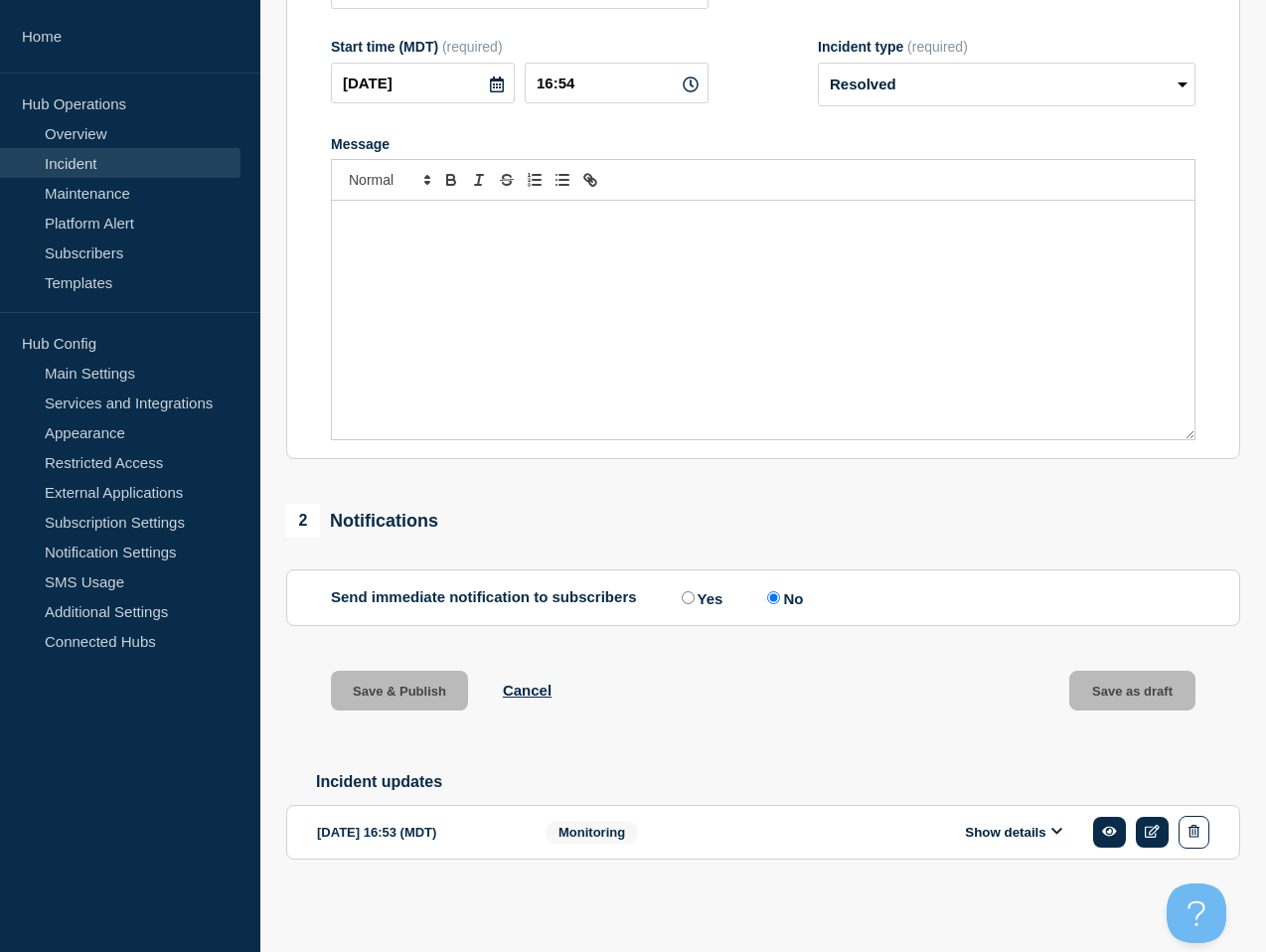 scroll, scrollTop: 0, scrollLeft: 0, axis: both 